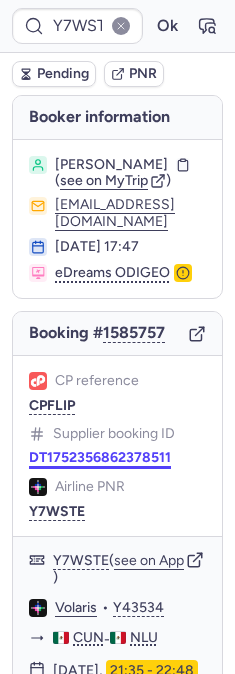 scroll, scrollTop: 0, scrollLeft: 0, axis: both 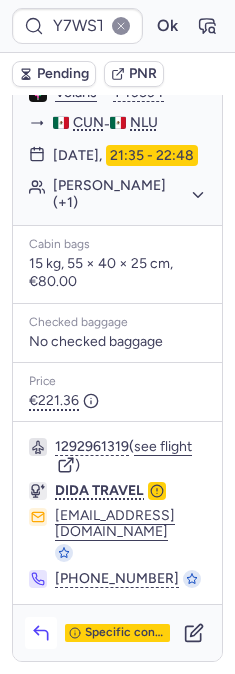 click 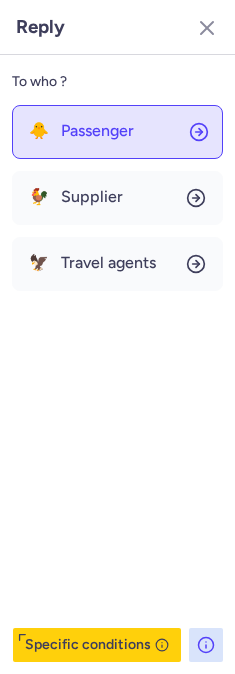 click on "Passenger" at bounding box center (97, 131) 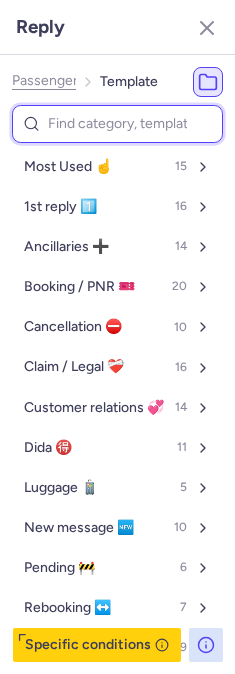 click at bounding box center [117, 124] 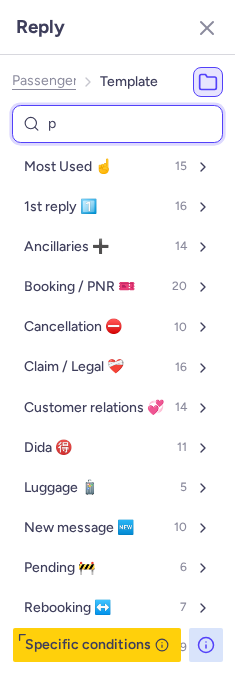 select on "en" 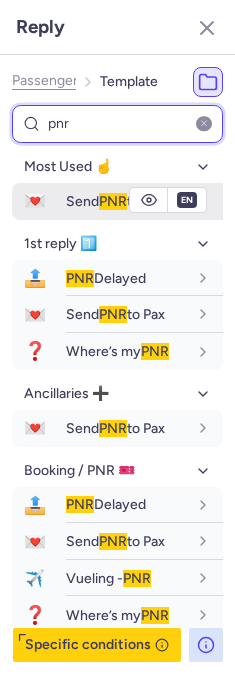type on "pnr" 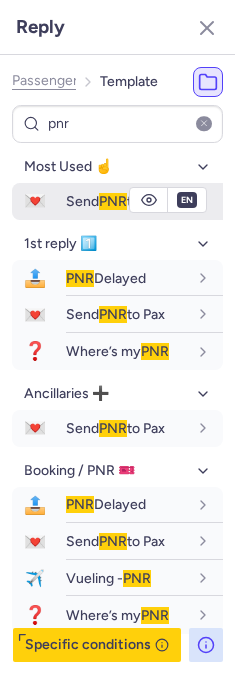 click on "💌" at bounding box center [35, 201] 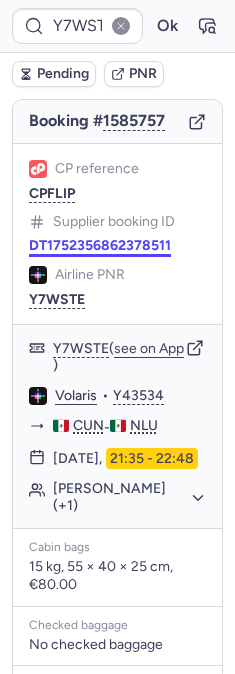 scroll, scrollTop: 143, scrollLeft: 0, axis: vertical 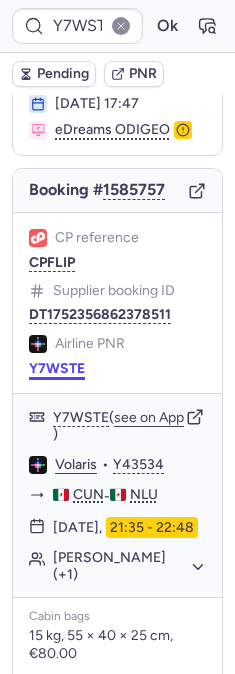 click on "Y7WSTE" at bounding box center (57, 369) 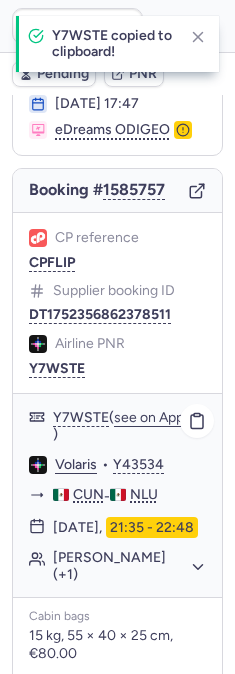 click on "Volaris" 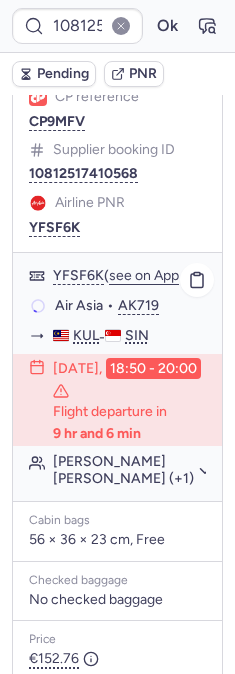 scroll, scrollTop: 333, scrollLeft: 0, axis: vertical 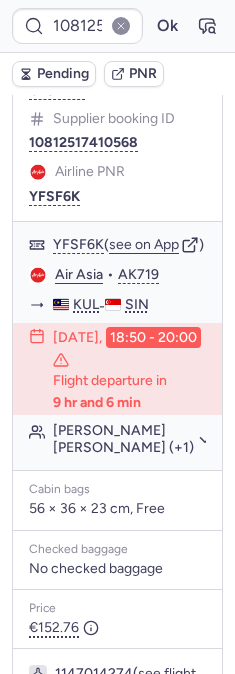 type on "N34316" 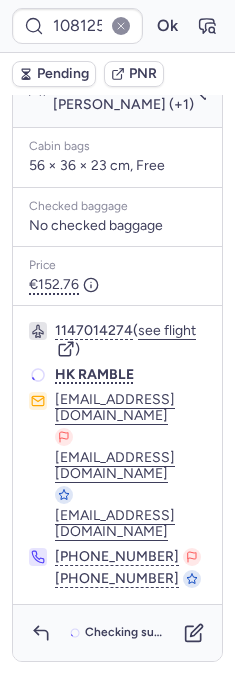 scroll, scrollTop: 726, scrollLeft: 0, axis: vertical 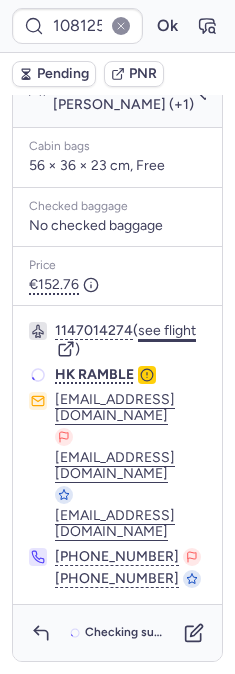 click on "see flight" 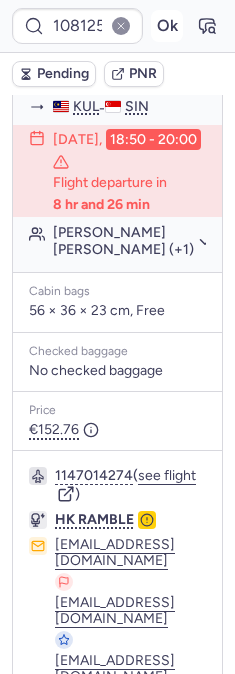scroll, scrollTop: 521, scrollLeft: 0, axis: vertical 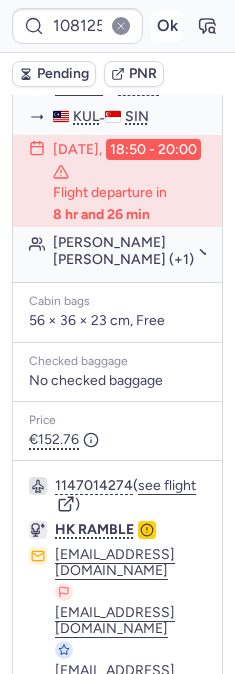 click on "Ok" at bounding box center [167, 26] 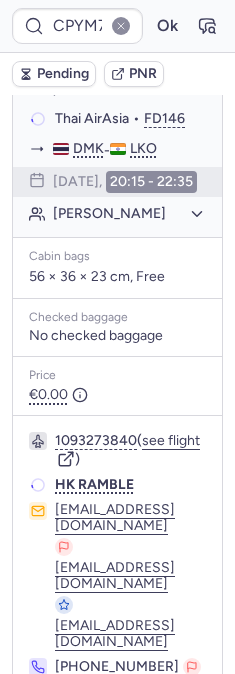 scroll, scrollTop: 521, scrollLeft: 0, axis: vertical 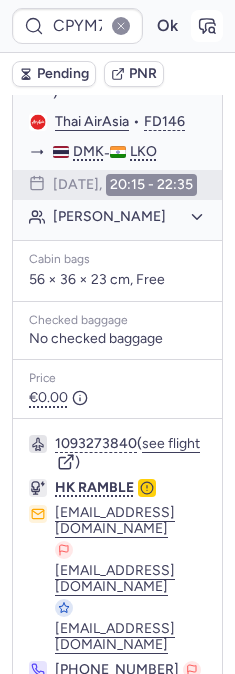 click 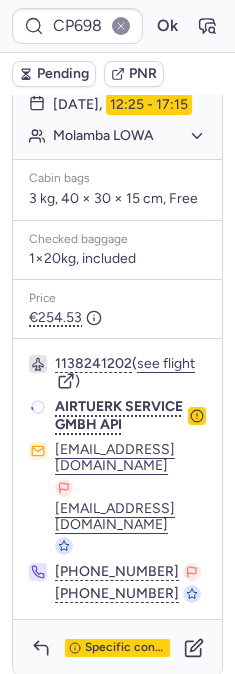 scroll, scrollTop: 762, scrollLeft: 0, axis: vertical 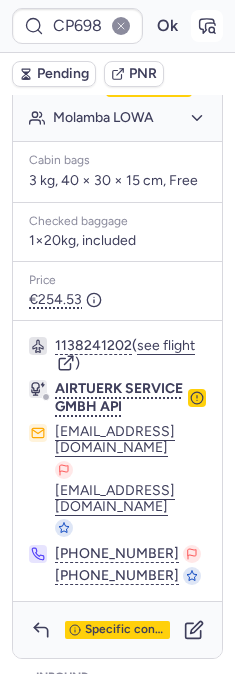 click 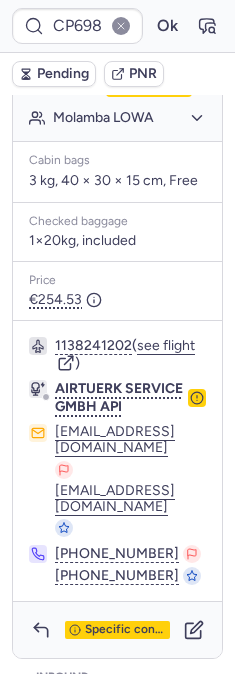 click on "Pending" at bounding box center [54, 74] 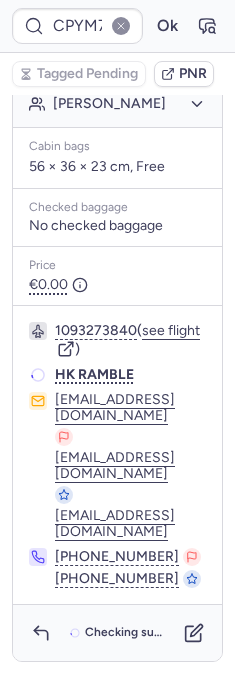 scroll, scrollTop: 687, scrollLeft: 0, axis: vertical 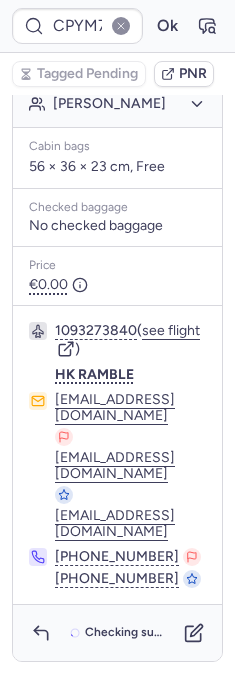 type on "CPFYBW" 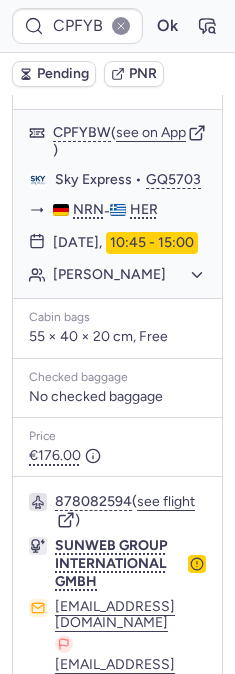 scroll, scrollTop: 1020, scrollLeft: 0, axis: vertical 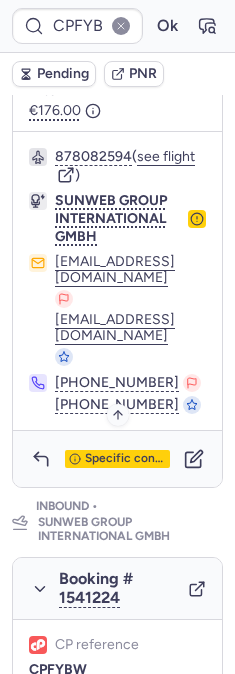 click on "Specific conditions" at bounding box center (117, 459) 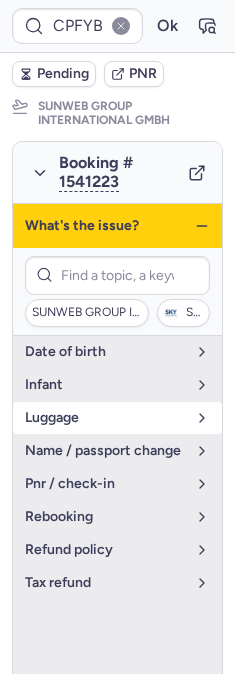 click on "luggage" at bounding box center (117, 418) 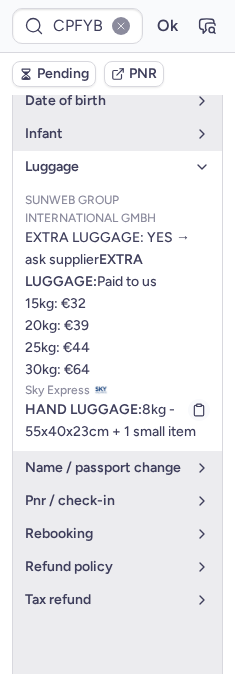scroll, scrollTop: 675, scrollLeft: 0, axis: vertical 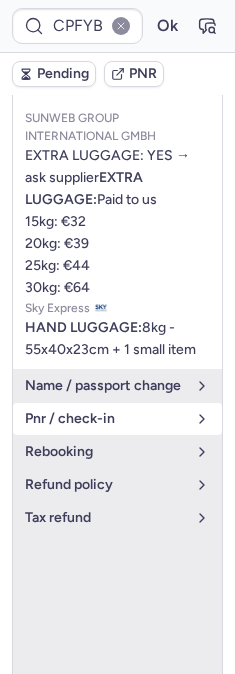 click on "pnr / check-in" at bounding box center (105, 419) 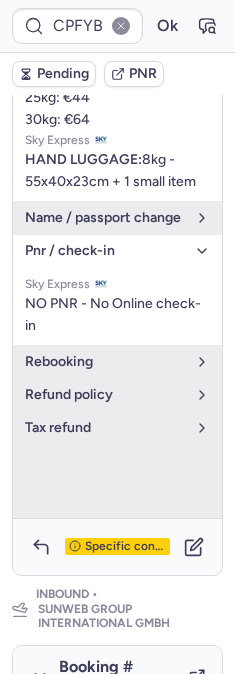 scroll, scrollTop: 1008, scrollLeft: 0, axis: vertical 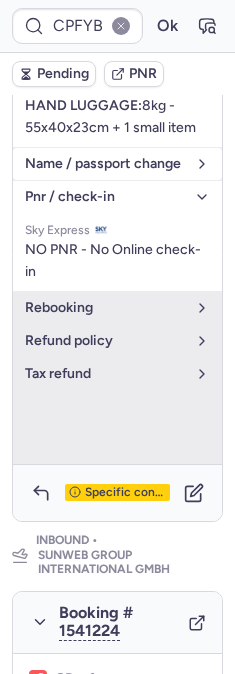click on "name / passport change" at bounding box center [105, 164] 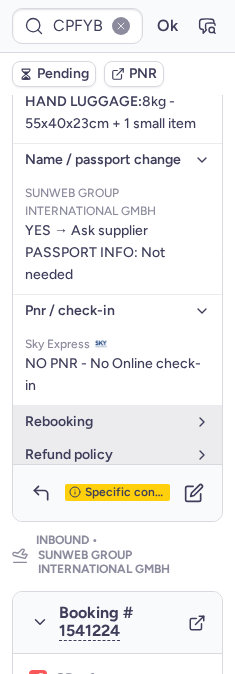 scroll, scrollTop: 0, scrollLeft: 0, axis: both 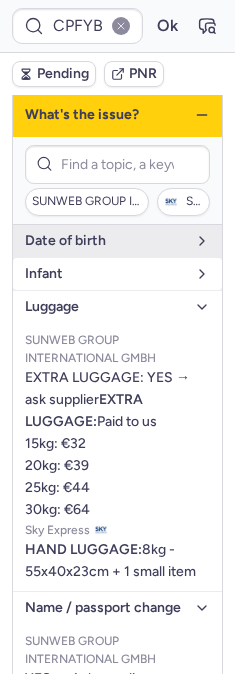 click on "Infant" at bounding box center (105, 274) 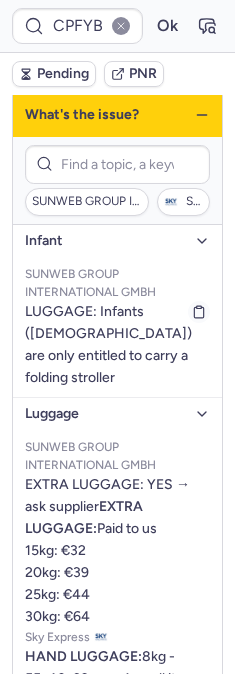 scroll, scrollTop: 17, scrollLeft: 0, axis: vertical 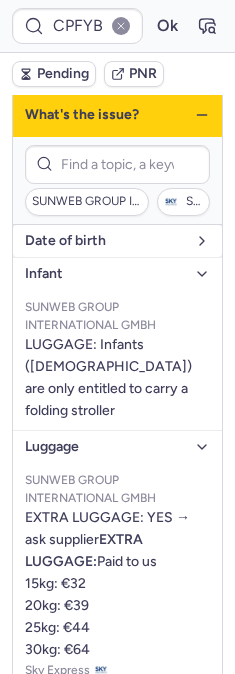 click on "date of birth" at bounding box center [105, 241] 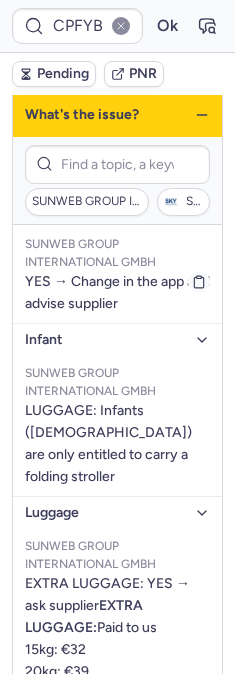 scroll, scrollTop: 0, scrollLeft: 0, axis: both 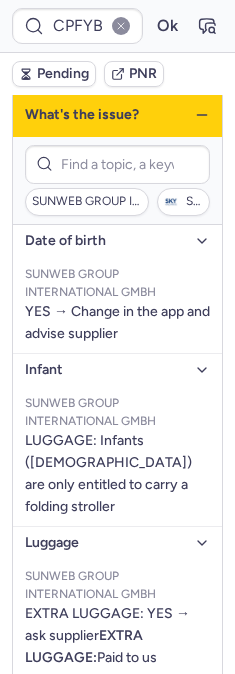 click 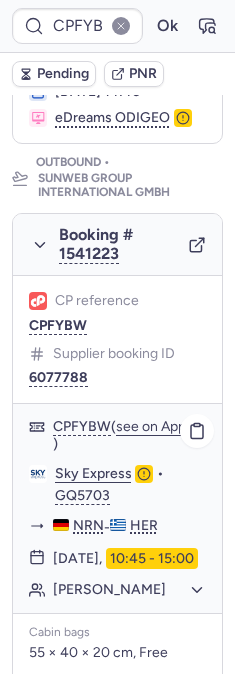 scroll, scrollTop: 444, scrollLeft: 0, axis: vertical 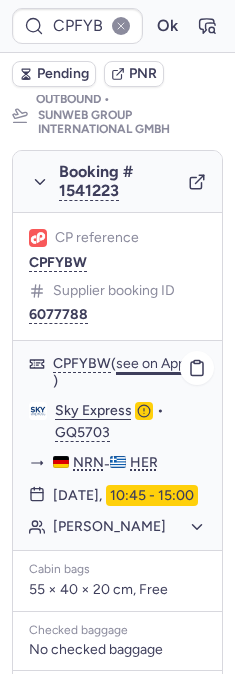 click on "see on App" 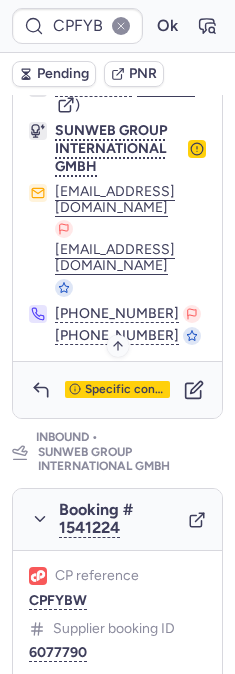 click on "Specific conditions" at bounding box center (125, 390) 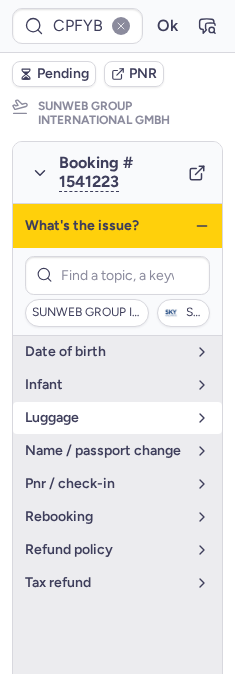 click on "luggage" at bounding box center [105, 418] 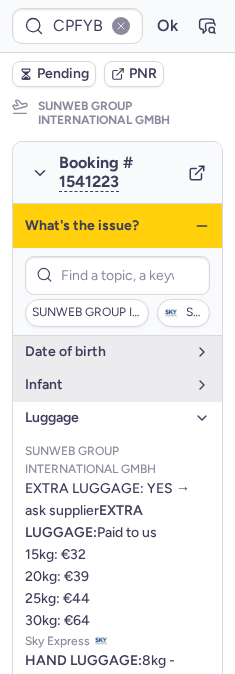 click 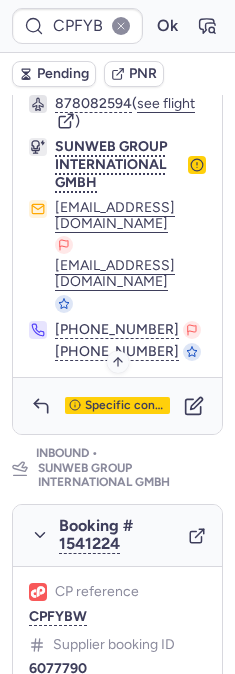 scroll, scrollTop: 1120, scrollLeft: 0, axis: vertical 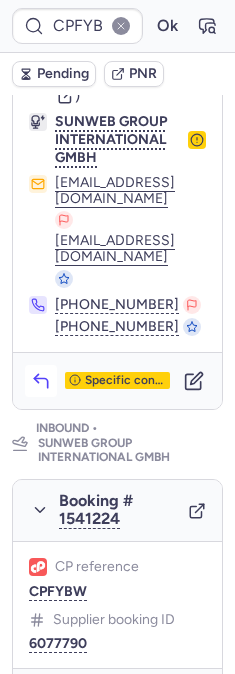 click 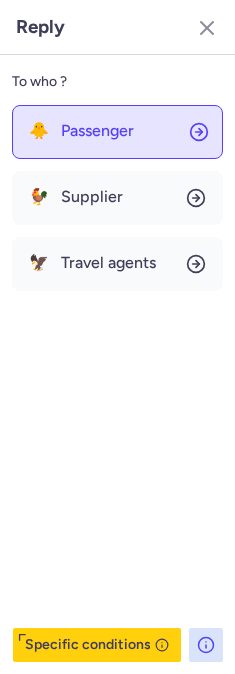 click on "Passenger" at bounding box center (97, 131) 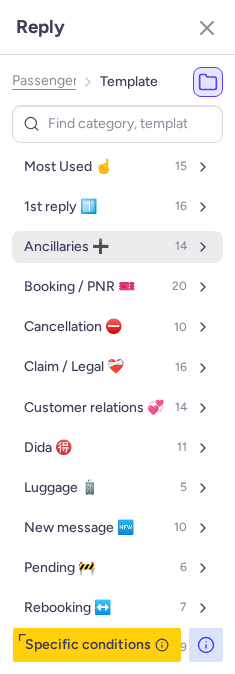 click on "Ancillaries ➕" at bounding box center [66, 247] 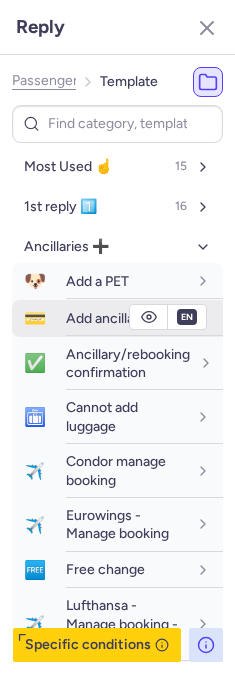 click on "Add ancillary" at bounding box center [106, 318] 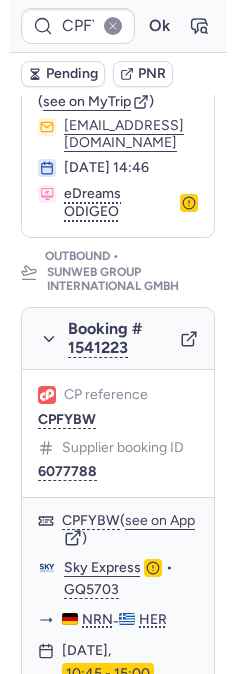 scroll, scrollTop: 0, scrollLeft: 0, axis: both 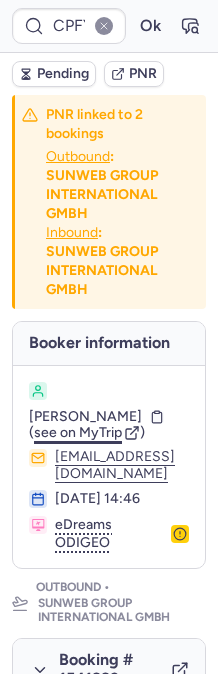 click on "see on MyTrip" at bounding box center (78, 432) 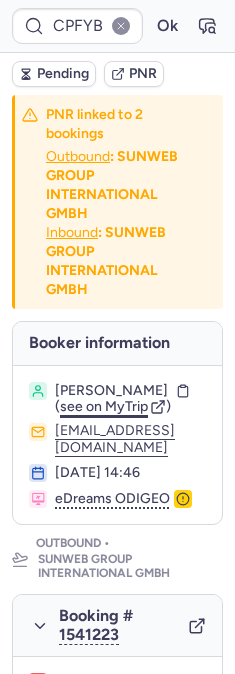 type on "CP698F" 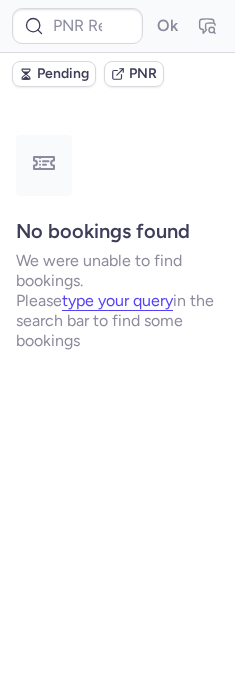 type on "CP698F" 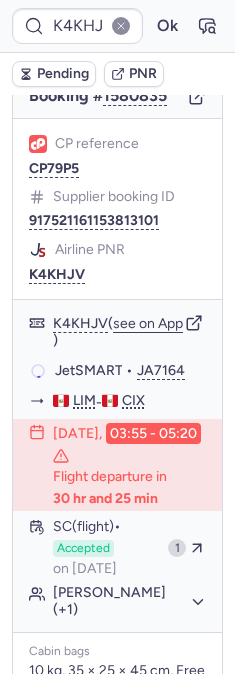 scroll, scrollTop: 236, scrollLeft: 0, axis: vertical 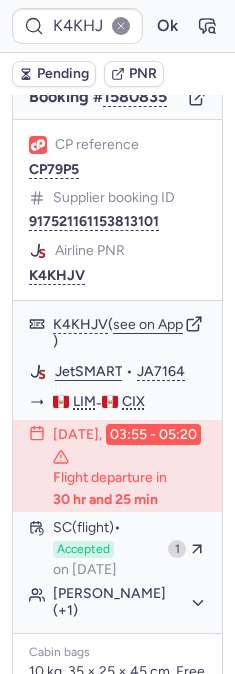 type on "CP698F" 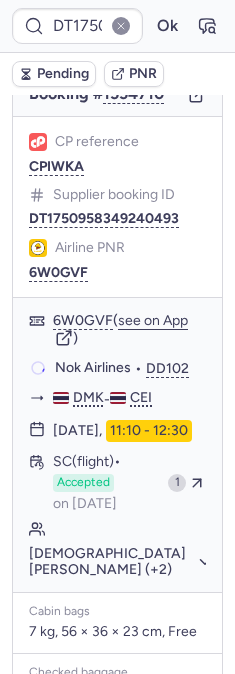 scroll, scrollTop: 333, scrollLeft: 0, axis: vertical 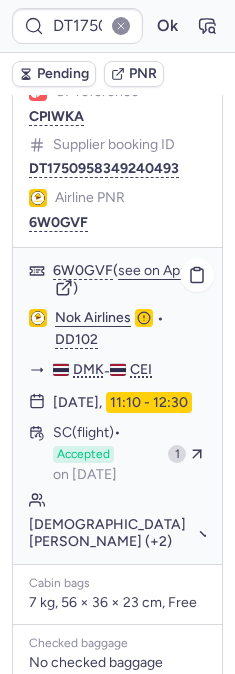 type on "CP698F" 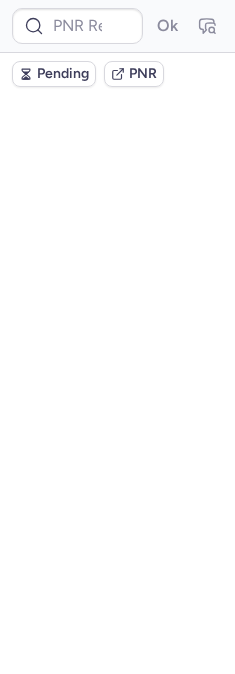 scroll, scrollTop: 333, scrollLeft: 0, axis: vertical 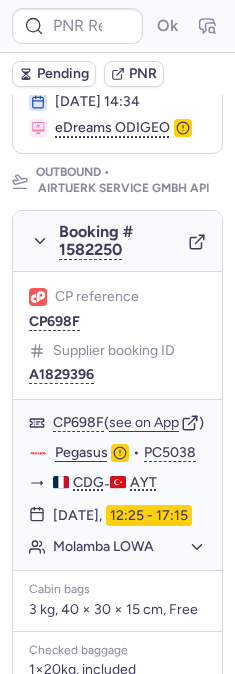 type on "CP698F" 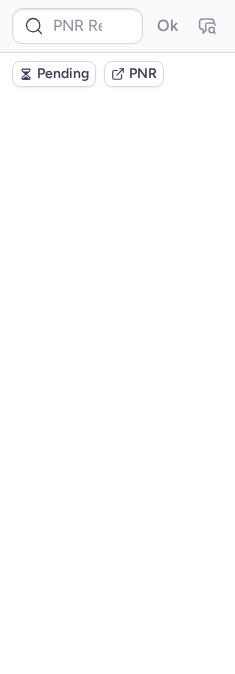 scroll, scrollTop: 333, scrollLeft: 0, axis: vertical 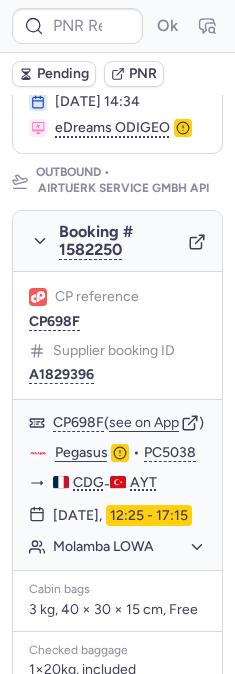 type on "CP698F" 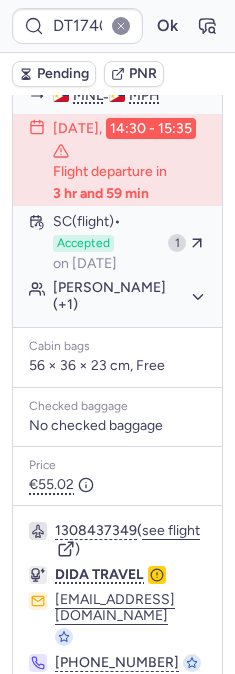 scroll, scrollTop: 555, scrollLeft: 0, axis: vertical 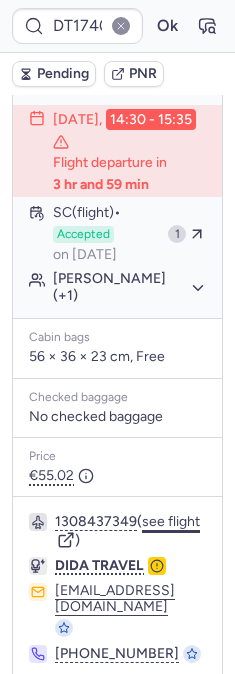 click on "see flight" 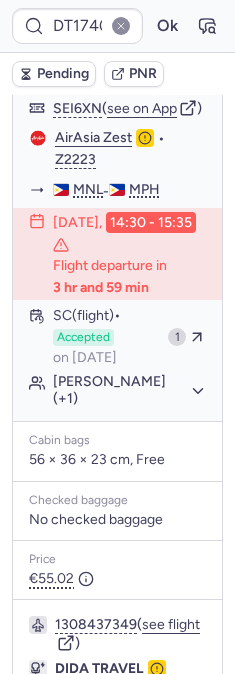 scroll, scrollTop: 444, scrollLeft: 0, axis: vertical 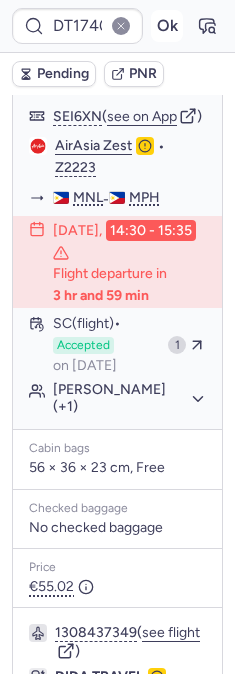 click on "Ok" at bounding box center [167, 26] 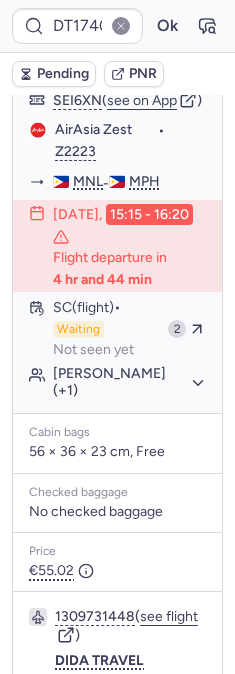 scroll, scrollTop: 444, scrollLeft: 0, axis: vertical 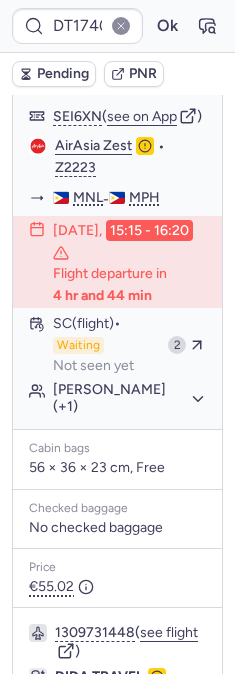 type on "CP698F" 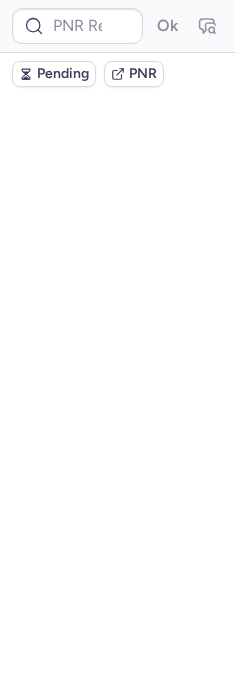 scroll, scrollTop: 444, scrollLeft: 0, axis: vertical 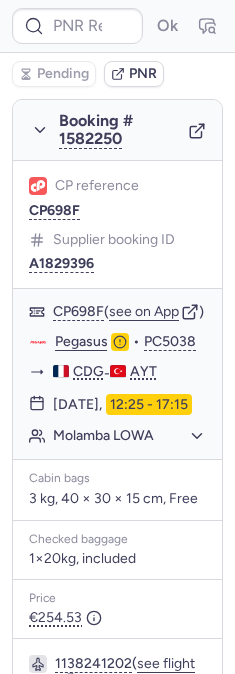 type on "CPINZB" 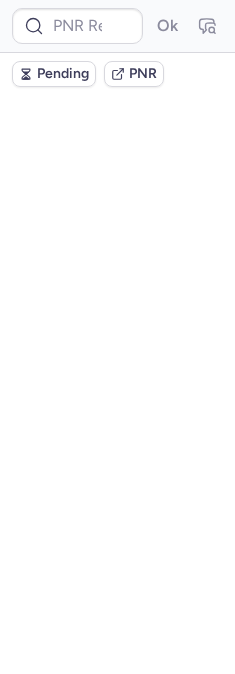 scroll, scrollTop: 0, scrollLeft: 0, axis: both 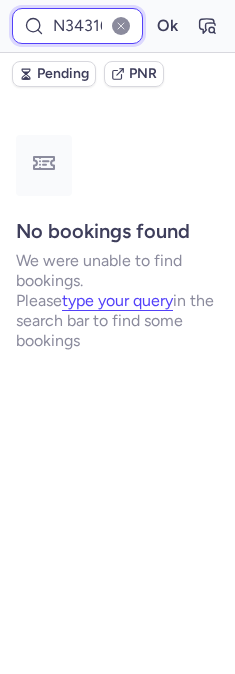 click on "N34316" at bounding box center [77, 26] 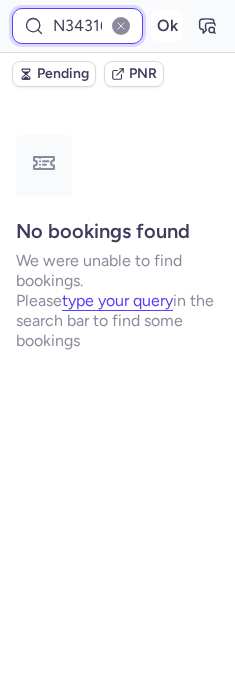 paste on "MYZ8XY" 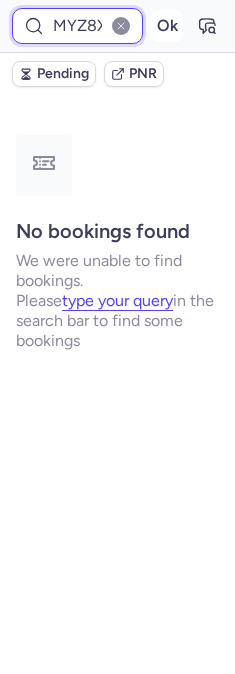 scroll, scrollTop: 0, scrollLeft: 14, axis: horizontal 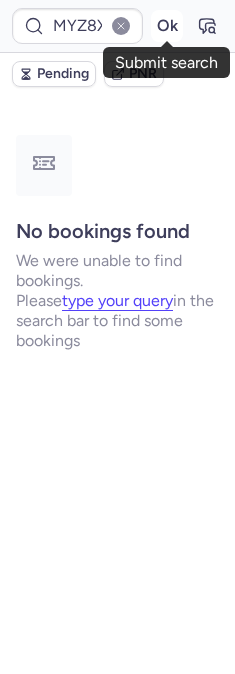 click on "Ok" at bounding box center (167, 26) 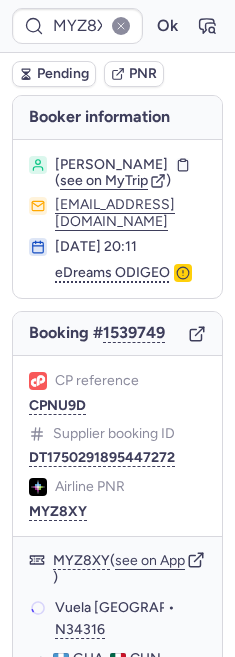 click on "CP reference" at bounding box center (97, 381) 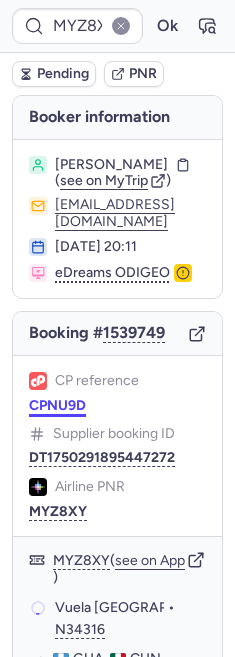 click on "CPNU9D" at bounding box center [57, 406] 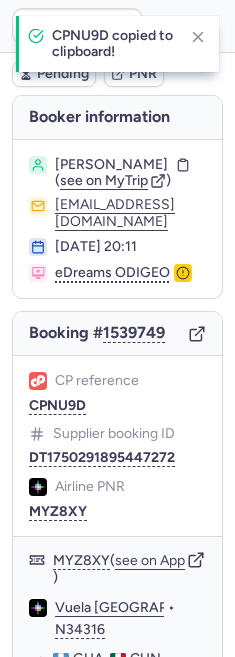 type on "CPNU9D" 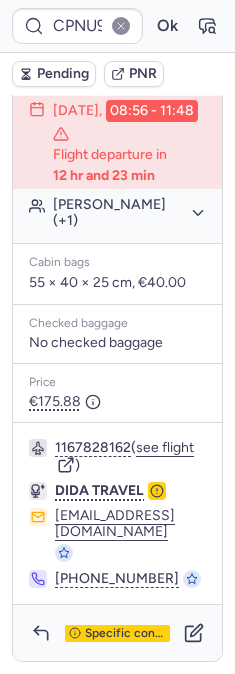 scroll, scrollTop: 633, scrollLeft: 0, axis: vertical 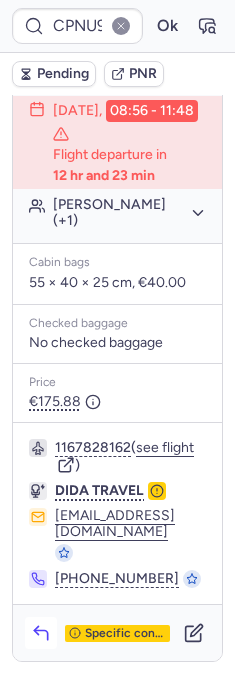 click 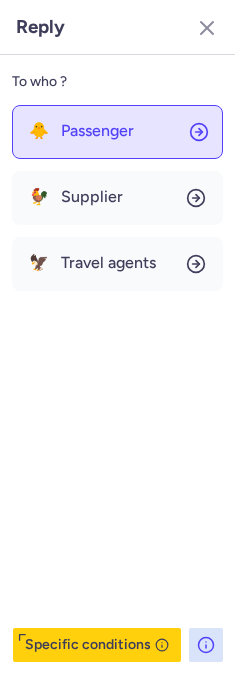 click on "🐥 Passenger" 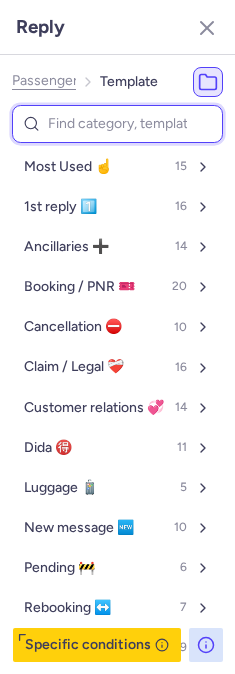 click at bounding box center [117, 124] 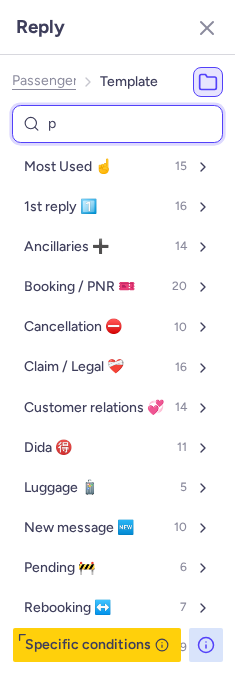 type on "pn" 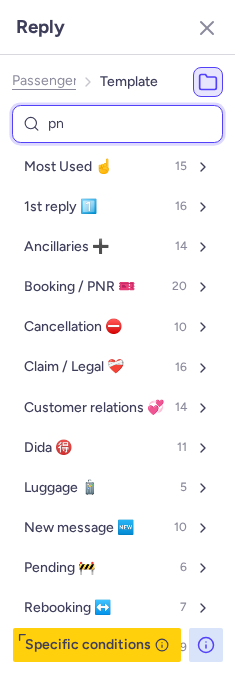 select on "en" 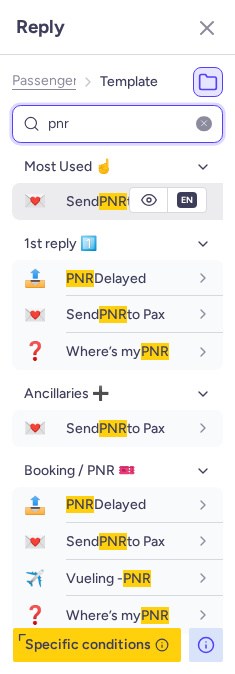 type on "pnr" 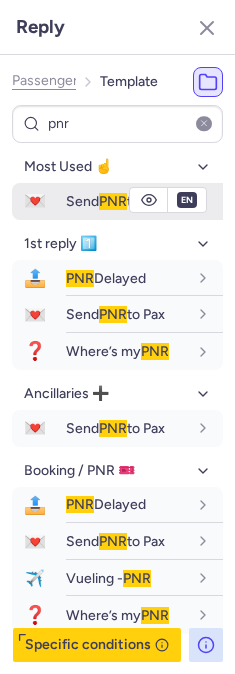 click on "💌" at bounding box center [35, 201] 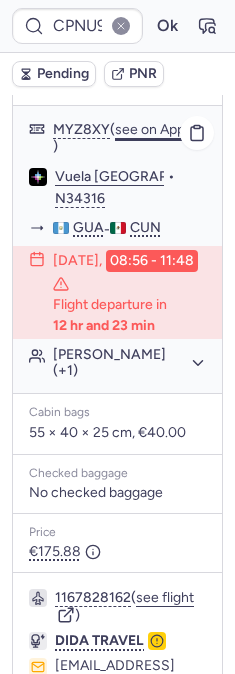 scroll, scrollTop: 300, scrollLeft: 0, axis: vertical 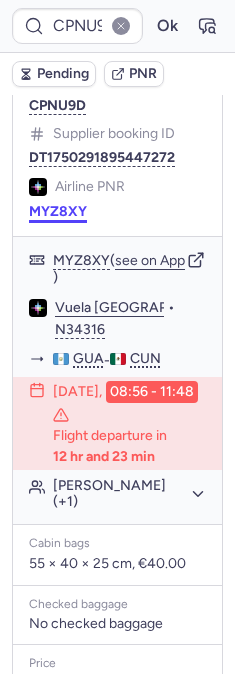 click on "MYZ8XY" at bounding box center (58, 212) 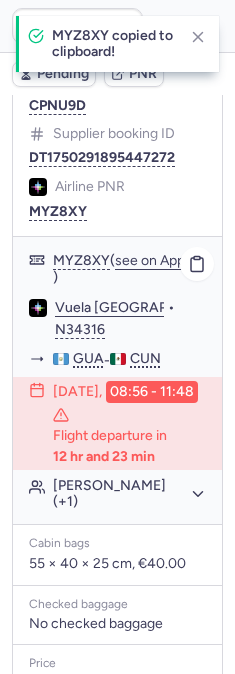 click on "Vuela El Salvador" 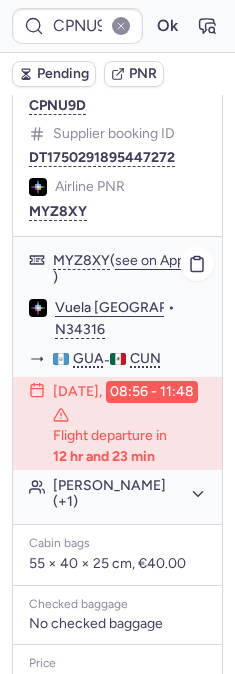 type on "CP698F" 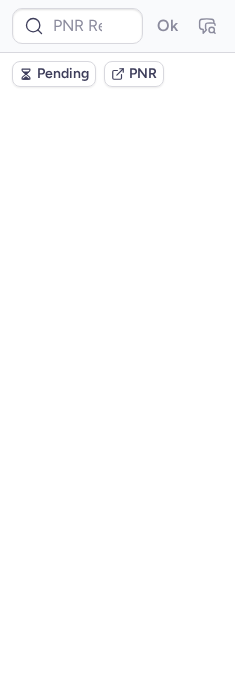 scroll, scrollTop: 300, scrollLeft: 0, axis: vertical 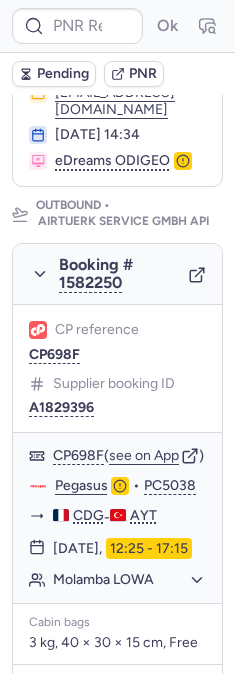 type on "CP698F" 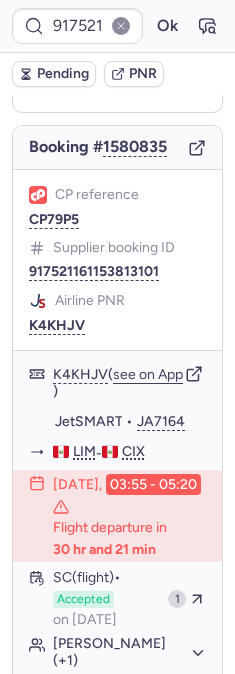 scroll, scrollTop: 222, scrollLeft: 0, axis: vertical 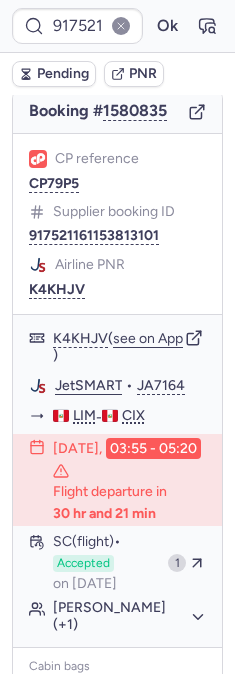 type on "CP698F" 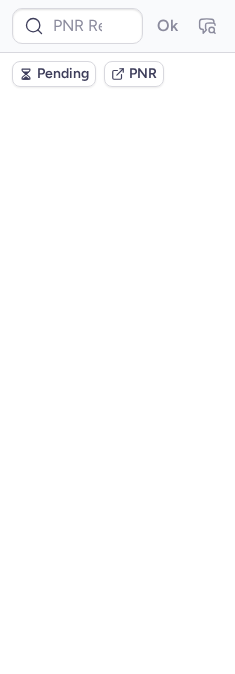 scroll, scrollTop: 222, scrollLeft: 0, axis: vertical 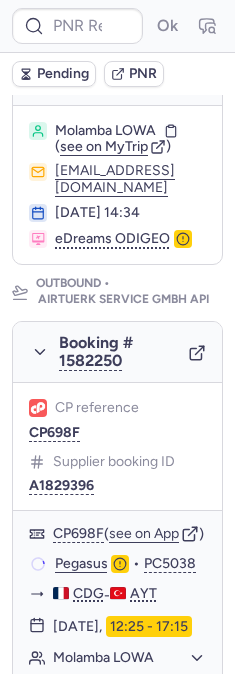 type on "CP698F" 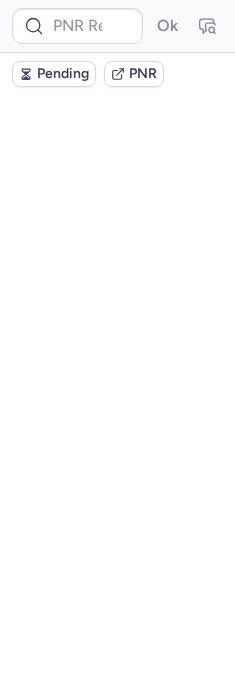 scroll, scrollTop: 222, scrollLeft: 0, axis: vertical 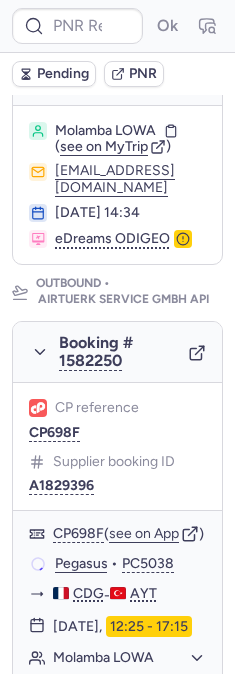 type on "CP698F" 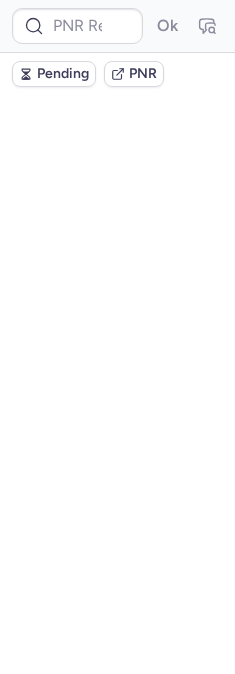 scroll, scrollTop: 222, scrollLeft: 0, axis: vertical 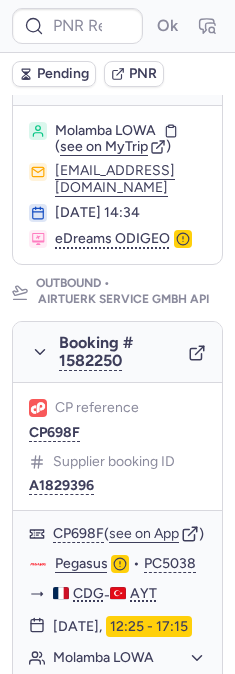 type on "CP698F" 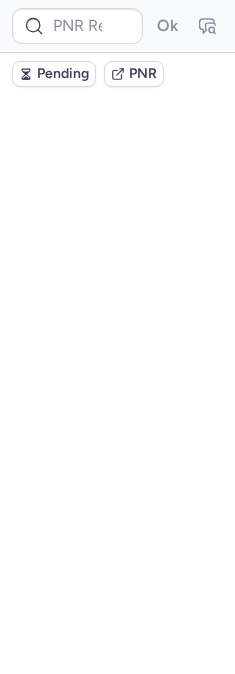 scroll, scrollTop: 0, scrollLeft: 0, axis: both 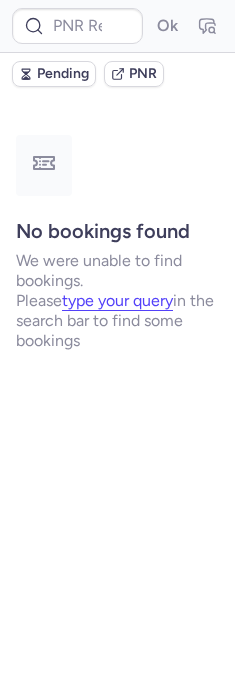 type on "CPYM7A" 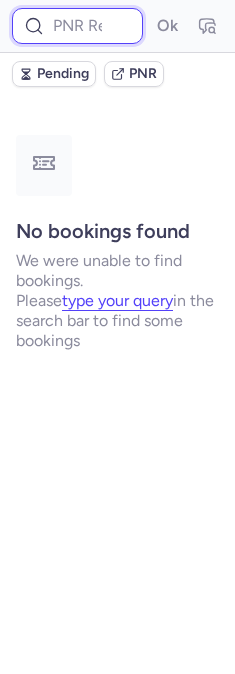 click at bounding box center [77, 26] 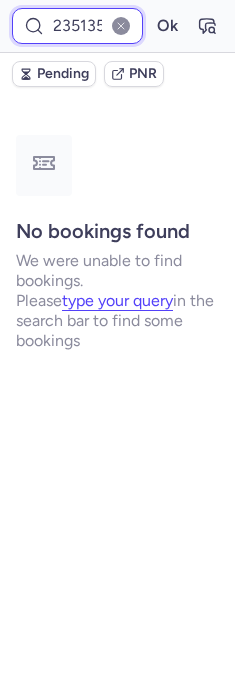 scroll, scrollTop: 0, scrollLeft: 44, axis: horizontal 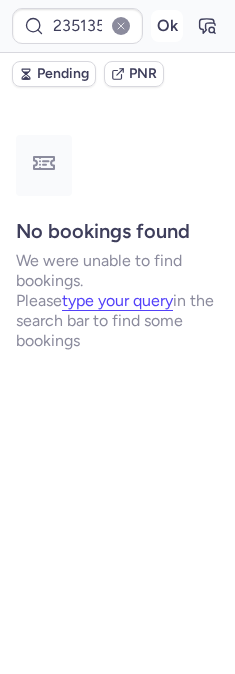 click on "Ok" at bounding box center [167, 26] 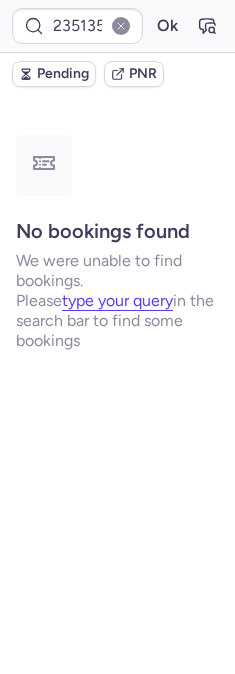 type on "CPJNON" 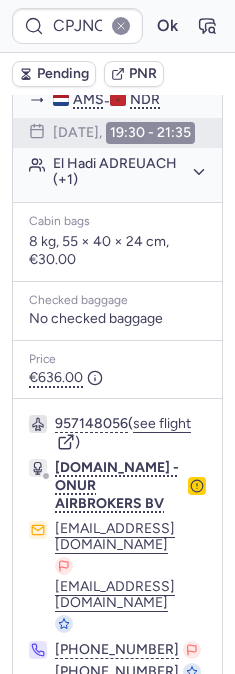scroll, scrollTop: 555, scrollLeft: 0, axis: vertical 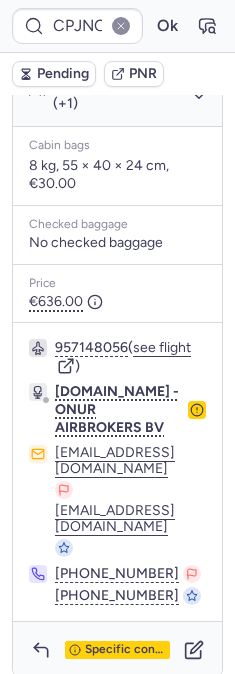 click 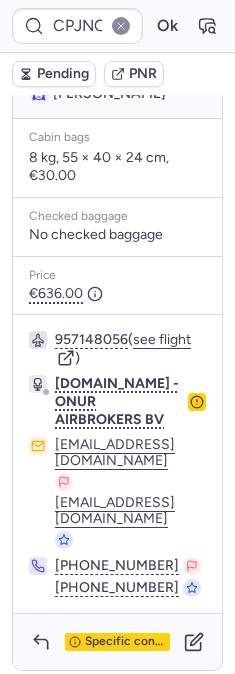scroll, scrollTop: 618, scrollLeft: 0, axis: vertical 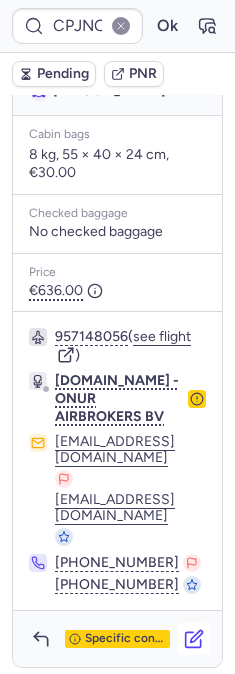 click 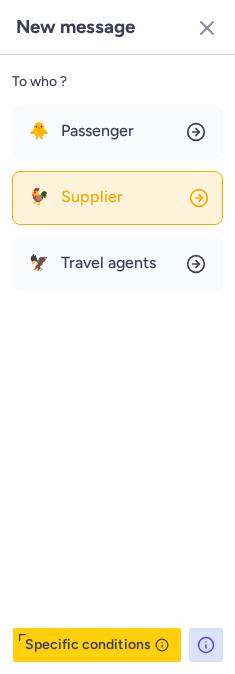 click on "Supplier" at bounding box center (92, 197) 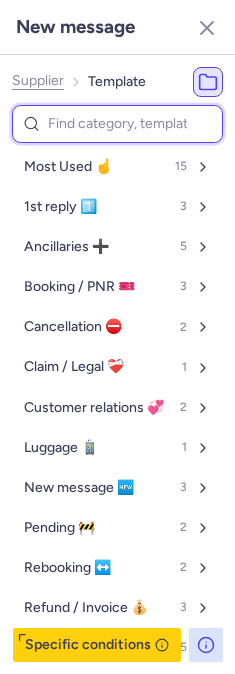 click at bounding box center (117, 124) 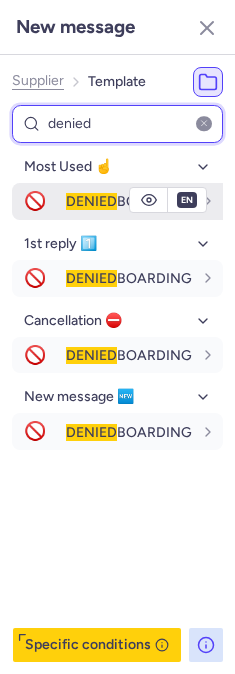 type on "denied" 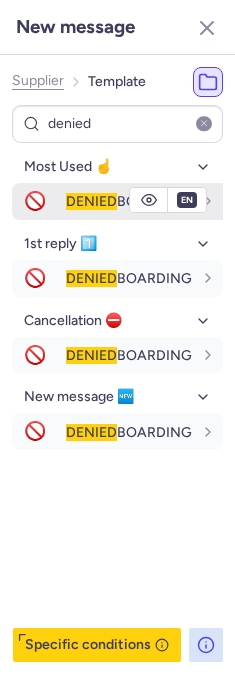 click on "DENIED" at bounding box center (91, 201) 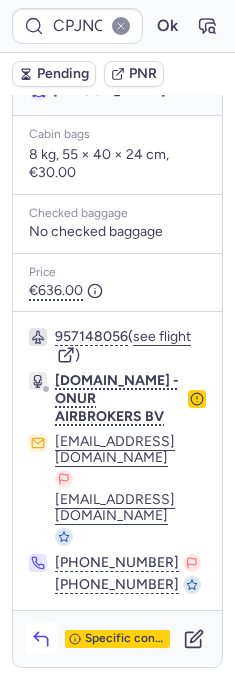 click at bounding box center [41, 639] 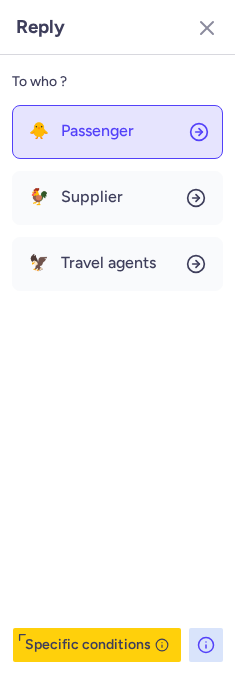 click on "Passenger" at bounding box center [97, 131] 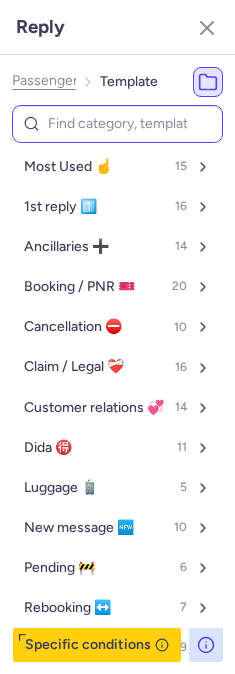 click at bounding box center (117, 124) 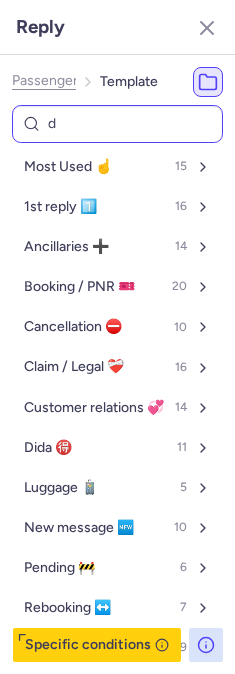 type on "de" 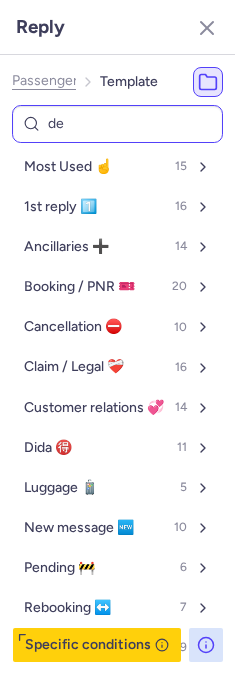 select on "en" 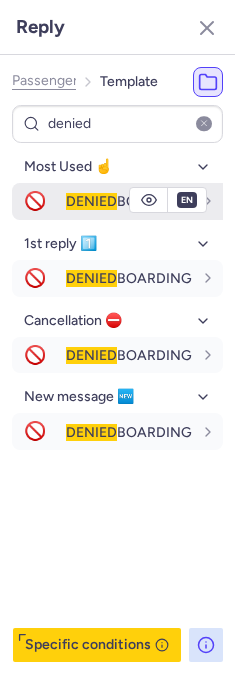 type on "denied" 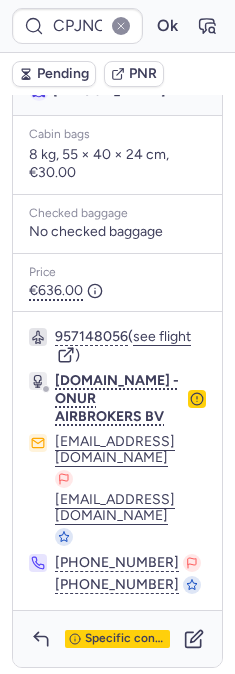 click on "Pending" at bounding box center (63, 74) 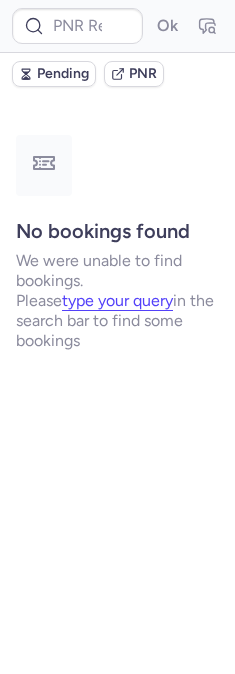 scroll, scrollTop: 0, scrollLeft: 0, axis: both 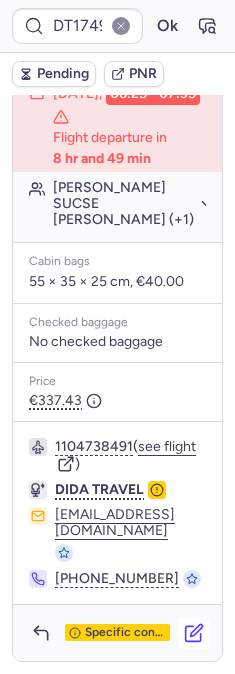 click 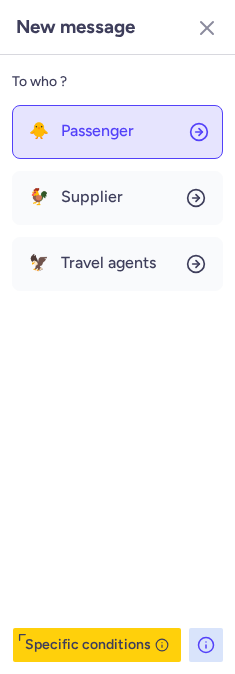 click on "Passenger" at bounding box center [97, 131] 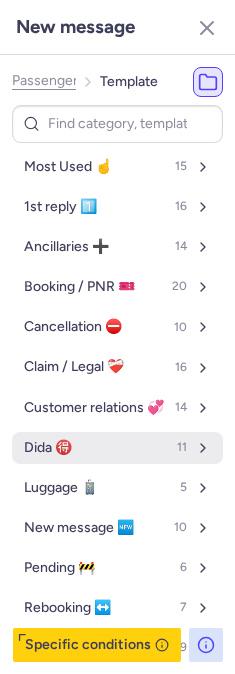 click on "Dida 🉐 11" at bounding box center (117, 448) 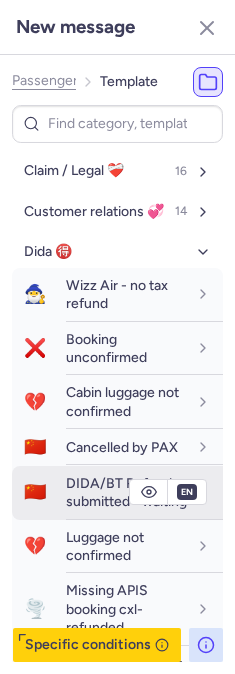 scroll, scrollTop: 222, scrollLeft: 0, axis: vertical 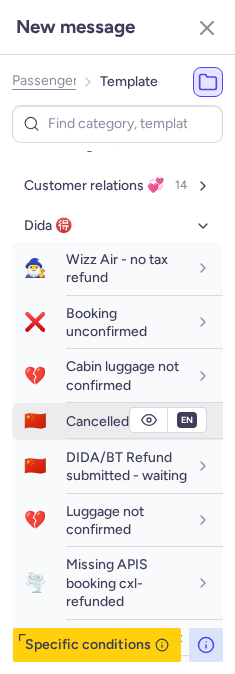 click on "Cancelled by PAX" at bounding box center (122, 421) 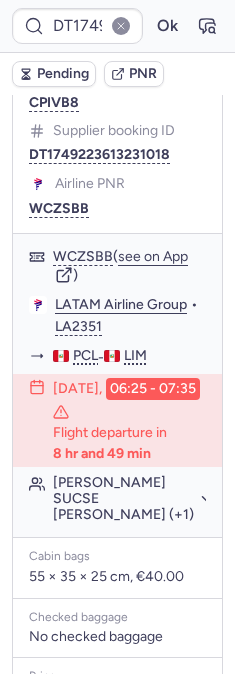 scroll, scrollTop: 205, scrollLeft: 0, axis: vertical 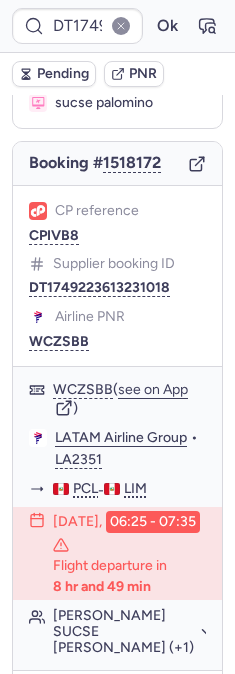 type on "CPYM7A" 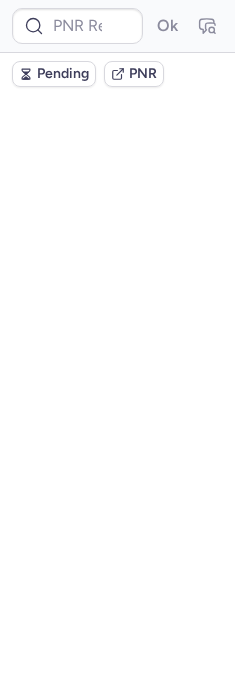 scroll, scrollTop: 0, scrollLeft: 0, axis: both 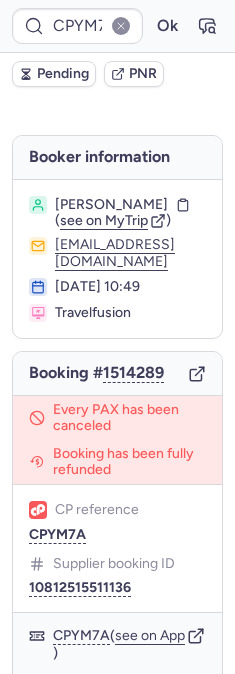 type on "CP4WYT" 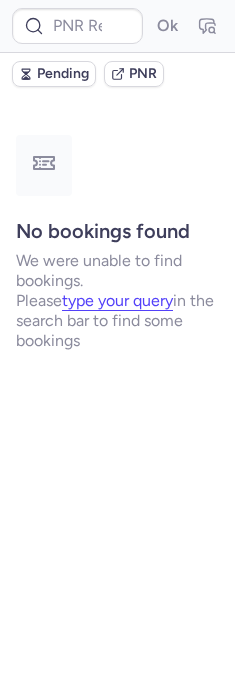 scroll, scrollTop: 0, scrollLeft: 0, axis: both 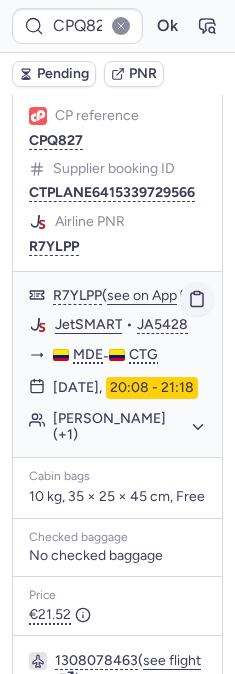 click 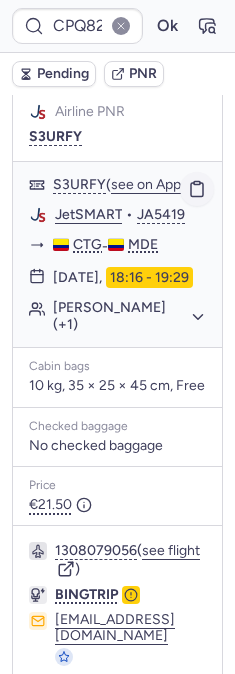click 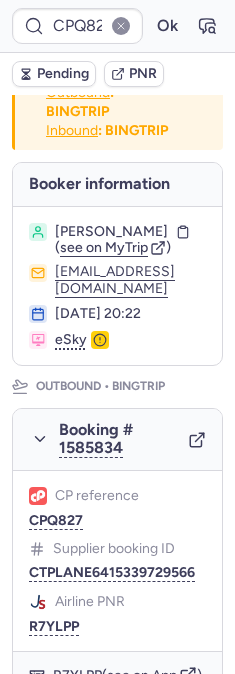 scroll, scrollTop: 0, scrollLeft: 0, axis: both 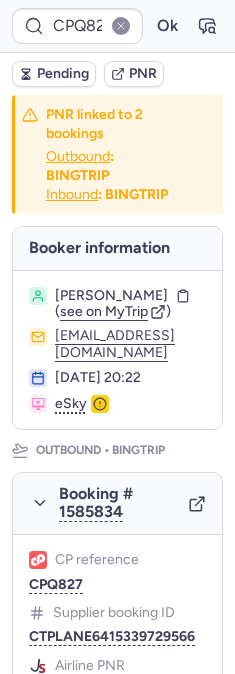 click on "12 Jul 2025, 20:22" at bounding box center (130, 378) 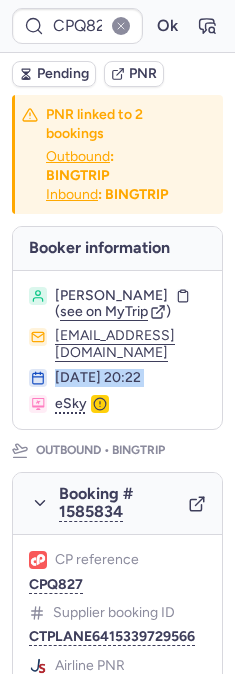 drag, startPoint x: 60, startPoint y: 403, endPoint x: 165, endPoint y: 412, distance: 105.38501 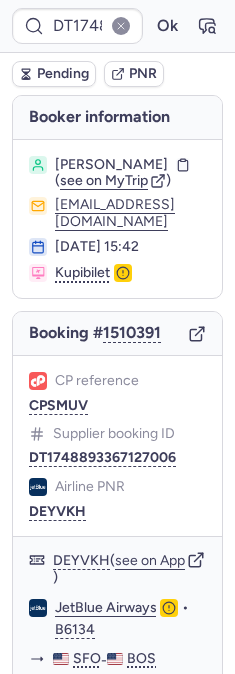type on "CP4WYT" 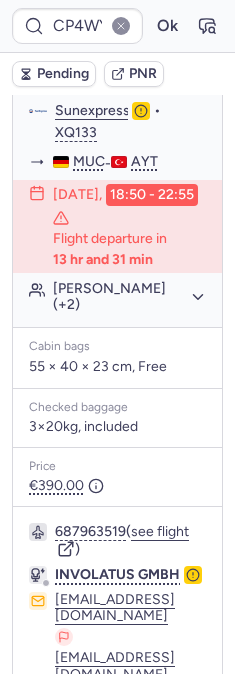 scroll, scrollTop: 720, scrollLeft: 0, axis: vertical 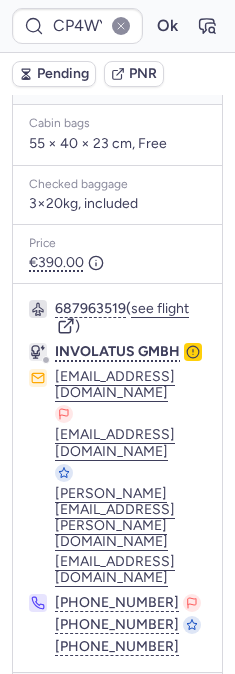 click at bounding box center (41, 701) 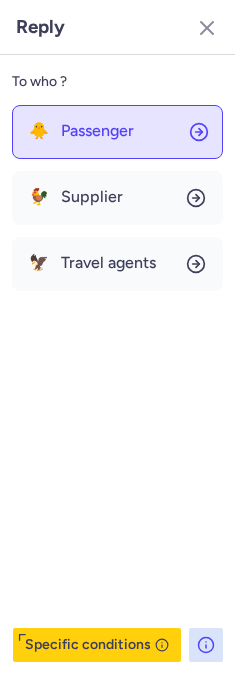 drag, startPoint x: 139, startPoint y: 129, endPoint x: 101, endPoint y: 123, distance: 38.470768 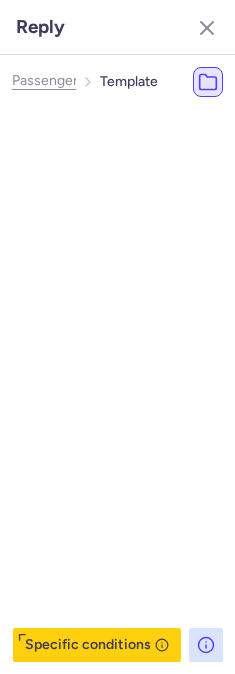 click at bounding box center [141, 124] 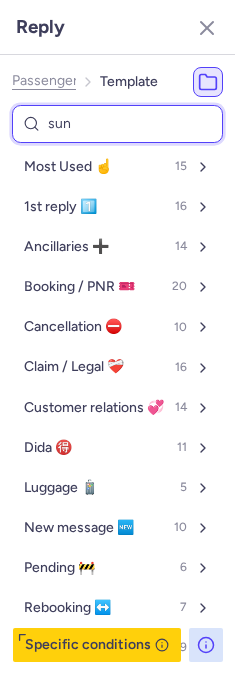 type on "sune" 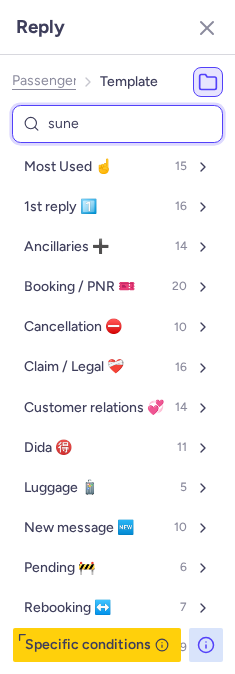 select on "en" 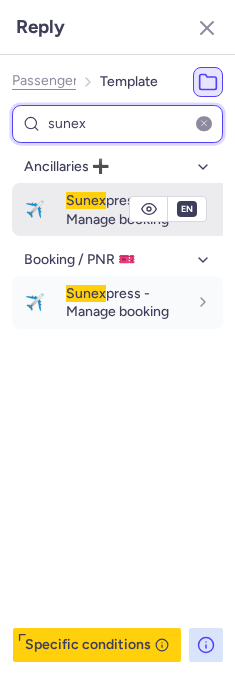type on "sunex" 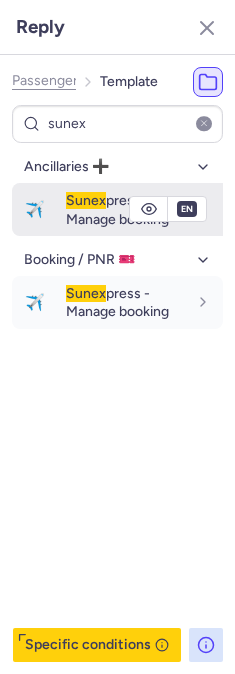click on "✈️" at bounding box center [35, 209] 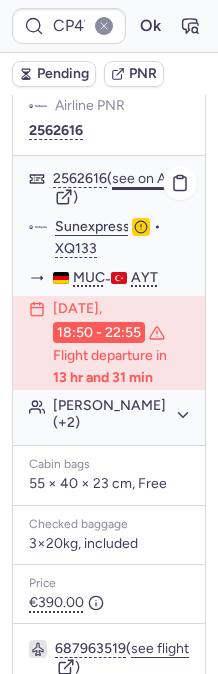 scroll, scrollTop: 352, scrollLeft: 0, axis: vertical 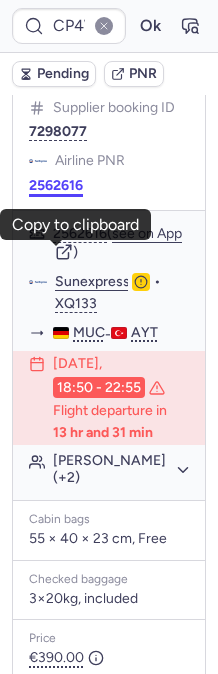 click on "2562616" at bounding box center [56, 186] 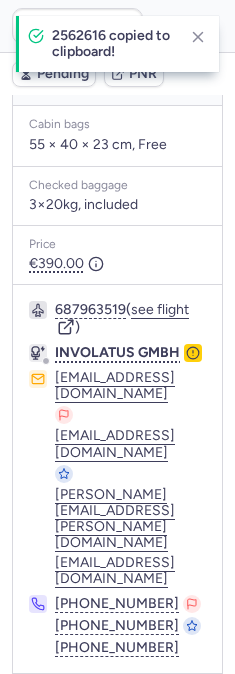 scroll, scrollTop: 720, scrollLeft: 0, axis: vertical 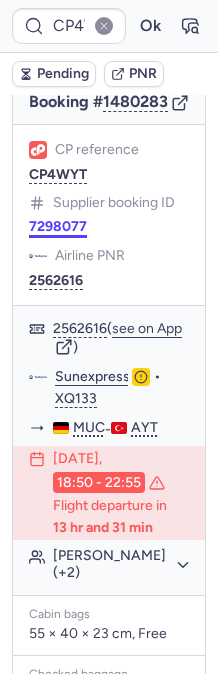 click on "7298077" at bounding box center (58, 227) 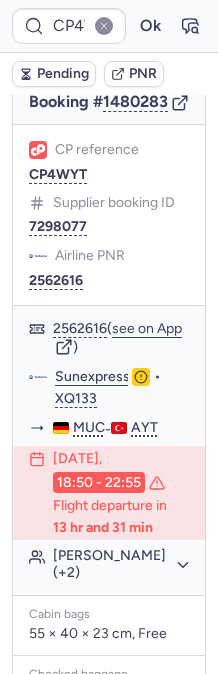 type on "CPYM7A" 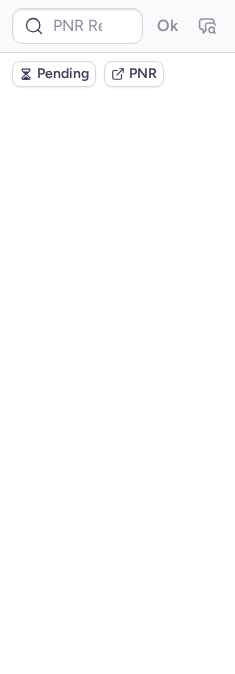 scroll, scrollTop: 0, scrollLeft: 0, axis: both 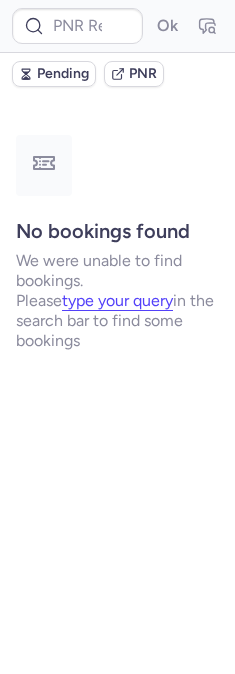 type on "CPYM7A" 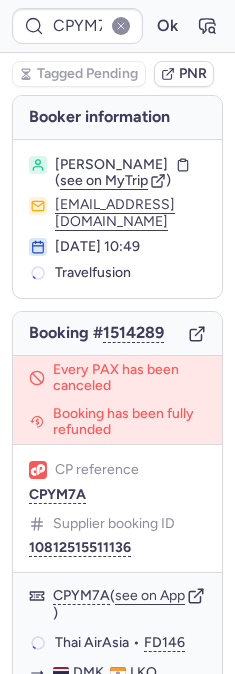 scroll, scrollTop: 0, scrollLeft: 0, axis: both 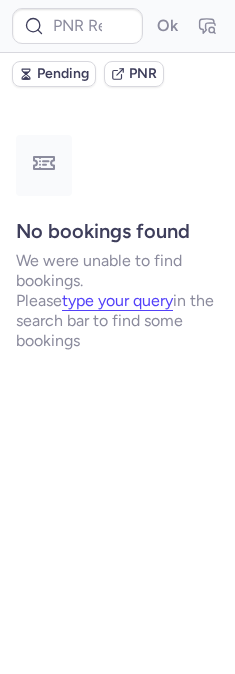 type on "CPJNON" 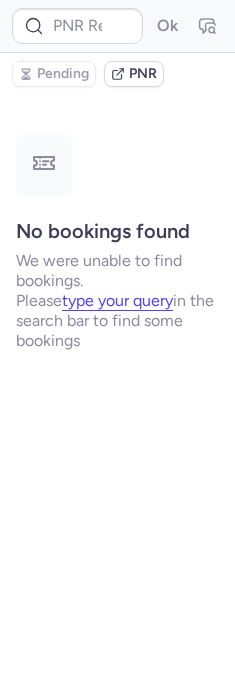 type on "CP4WYT" 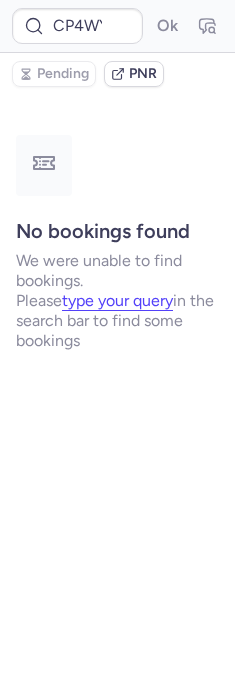 scroll, scrollTop: 0, scrollLeft: 0, axis: both 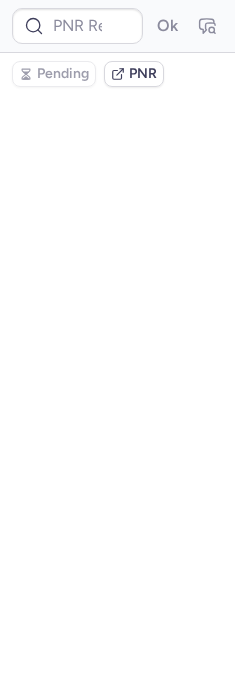 type on "7298077" 